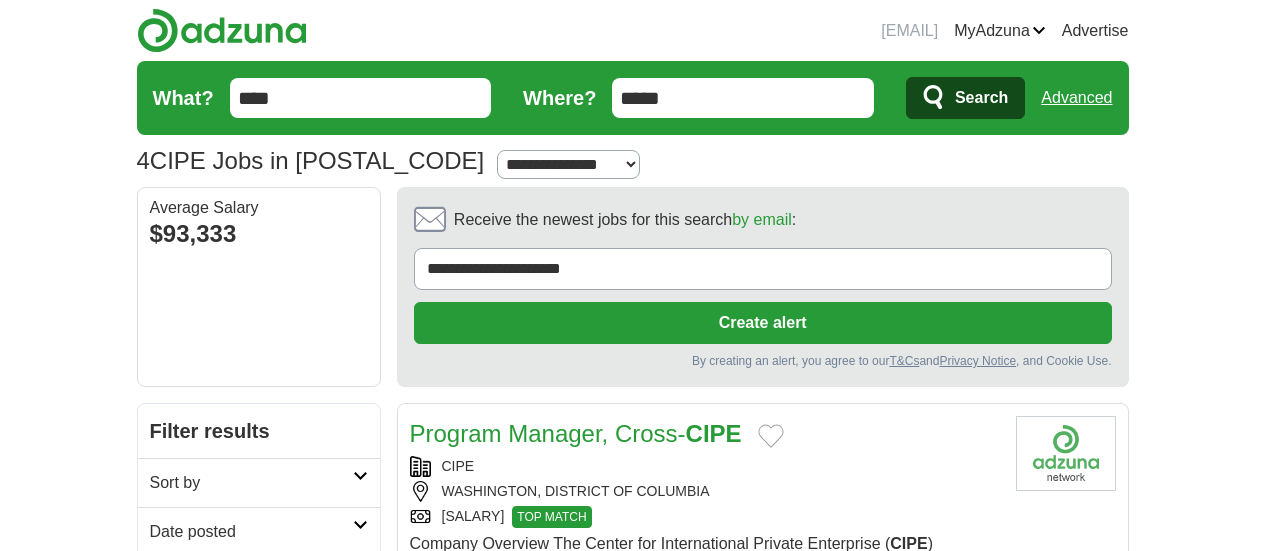 scroll, scrollTop: 0, scrollLeft: 0, axis: both 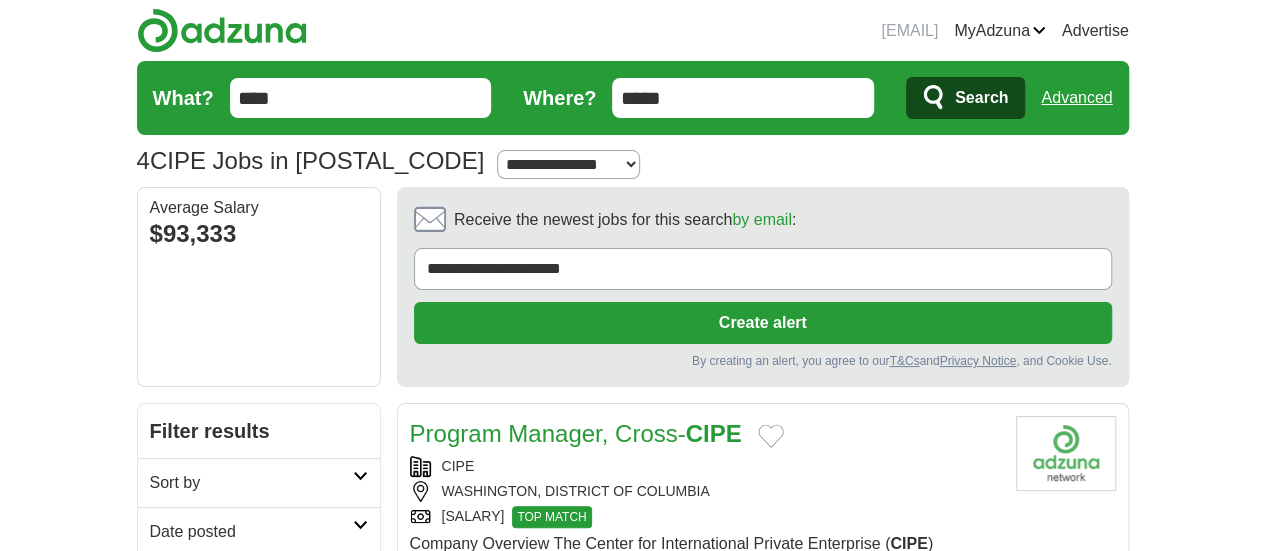 click at bounding box center (222, 30) 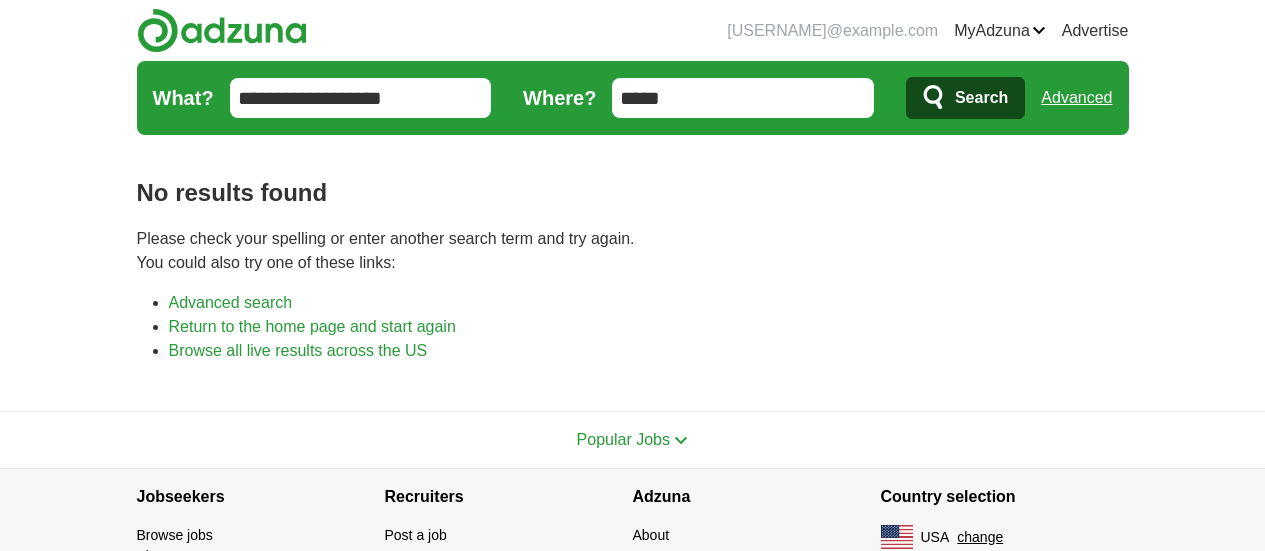 scroll, scrollTop: 0, scrollLeft: 0, axis: both 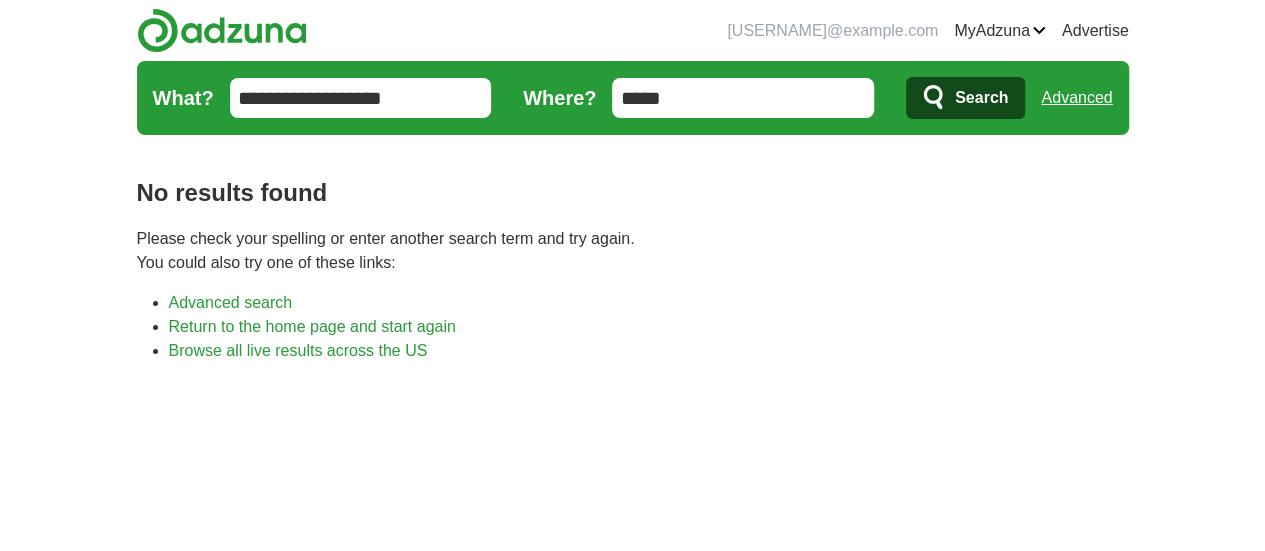 drag, startPoint x: 300, startPoint y: 70, endPoint x: 308, endPoint y: 80, distance: 12.806249 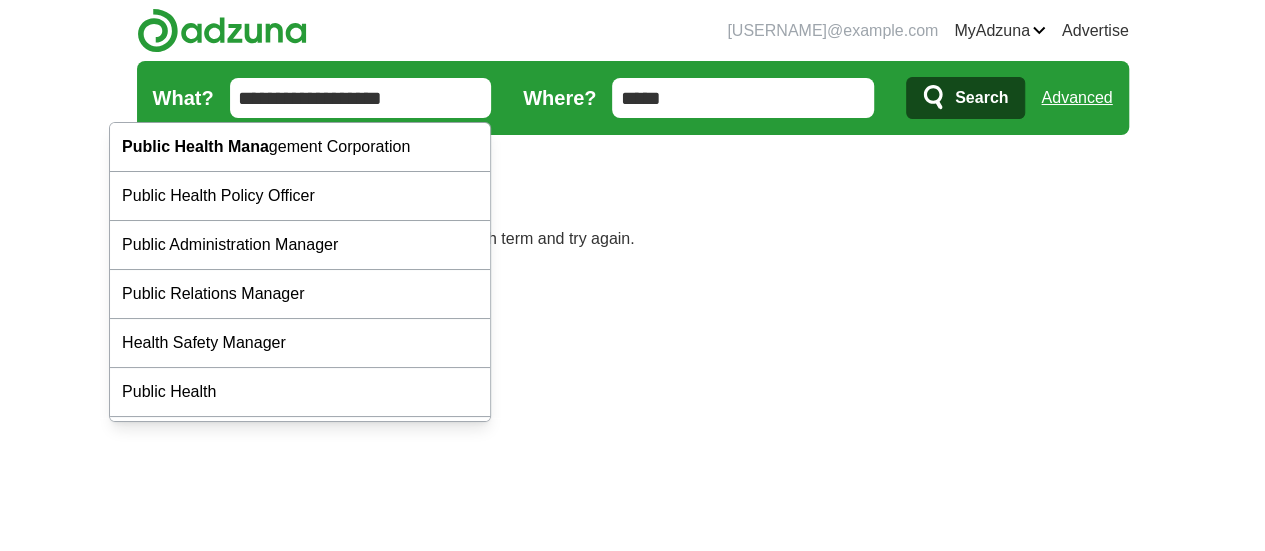 click on "**********" at bounding box center [361, 98] 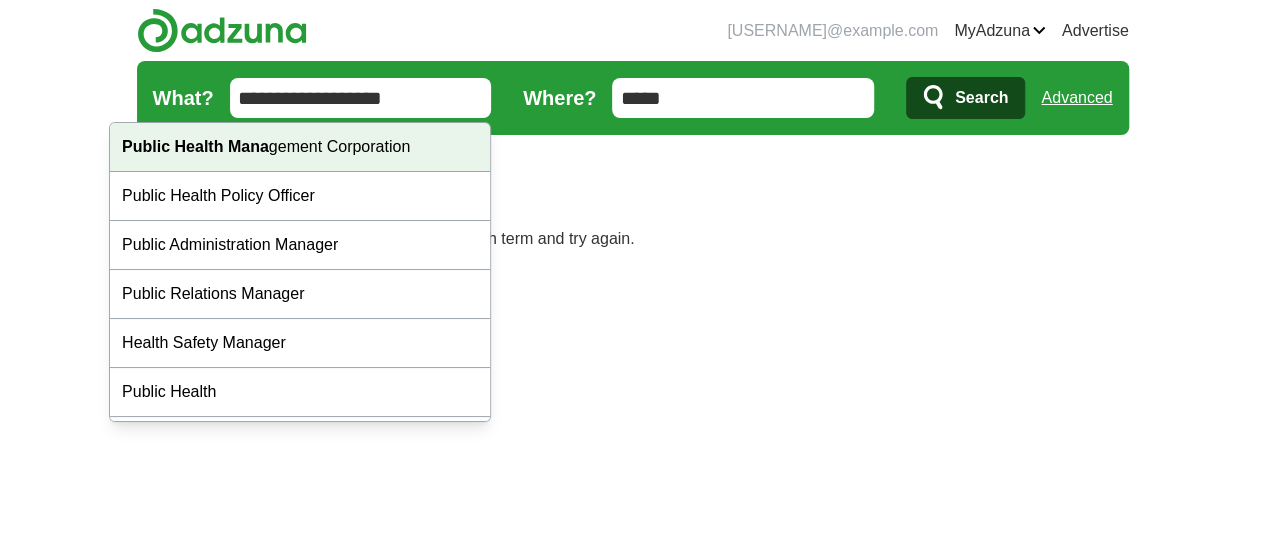 click on "Public Health Mana gement Corporation" at bounding box center [300, 147] 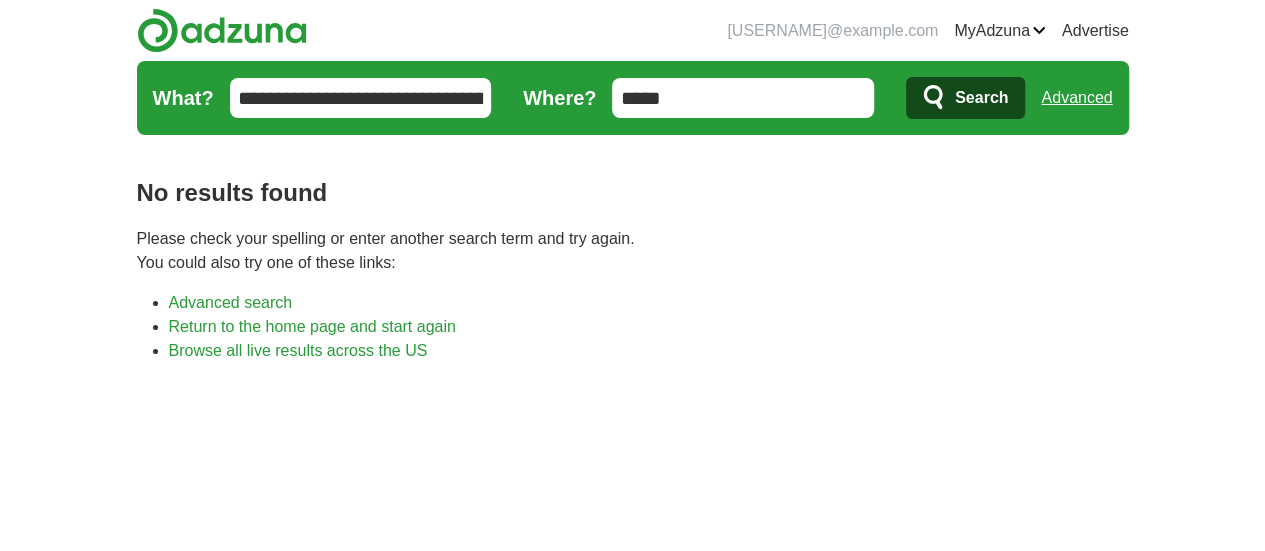 click on "Search" at bounding box center [965, 98] 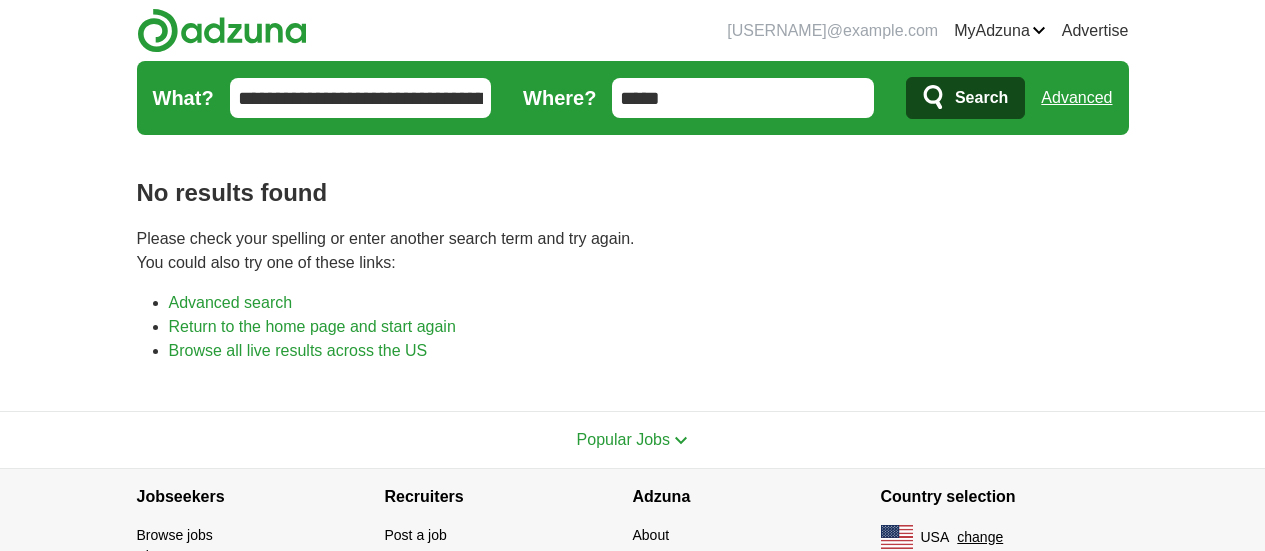 scroll, scrollTop: 0, scrollLeft: 0, axis: both 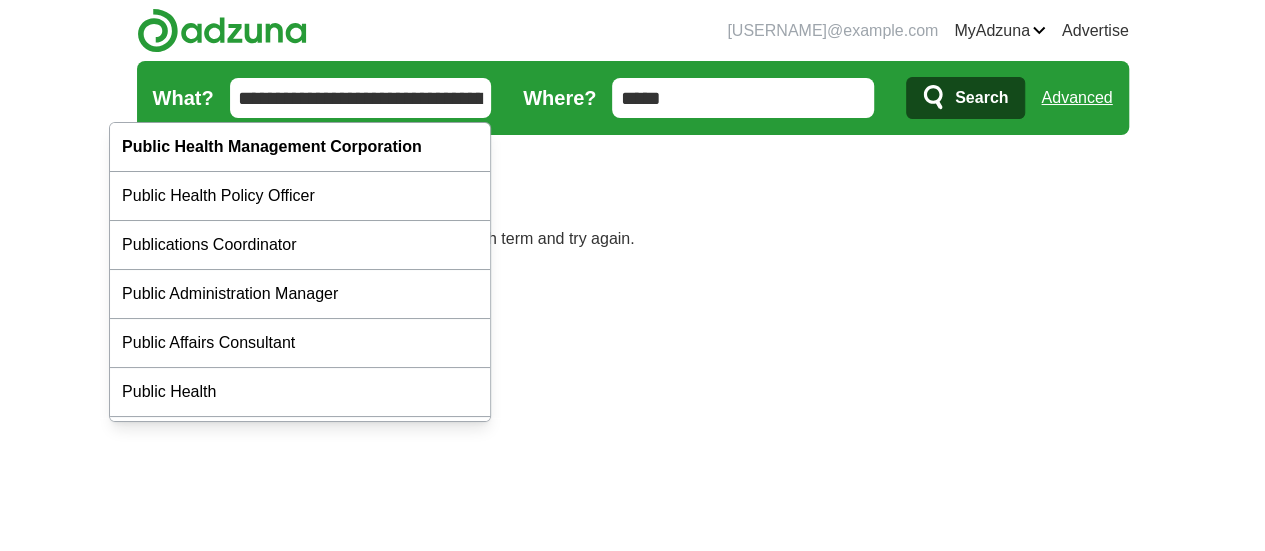 drag, startPoint x: 470, startPoint y: 97, endPoint x: 230, endPoint y: 93, distance: 240.03333 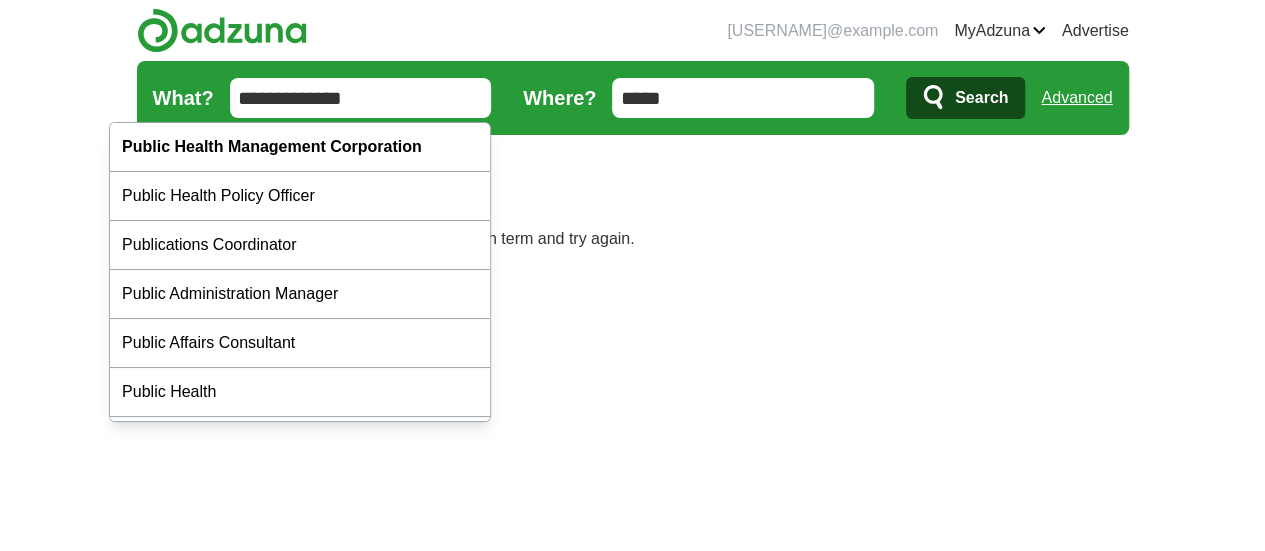 type on "**********" 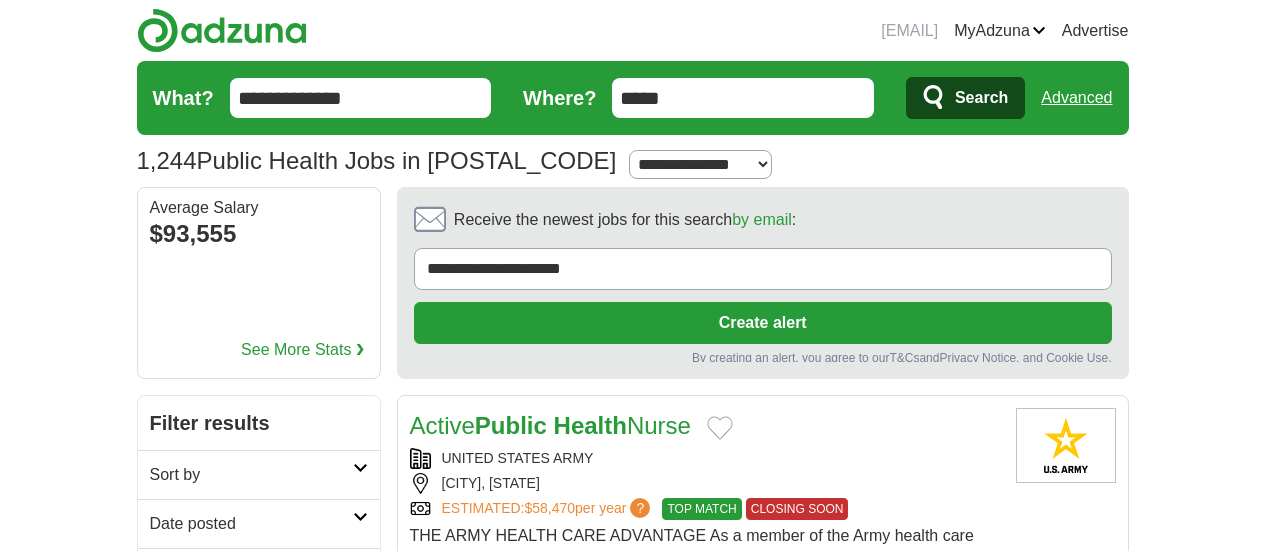 scroll, scrollTop: 0, scrollLeft: 0, axis: both 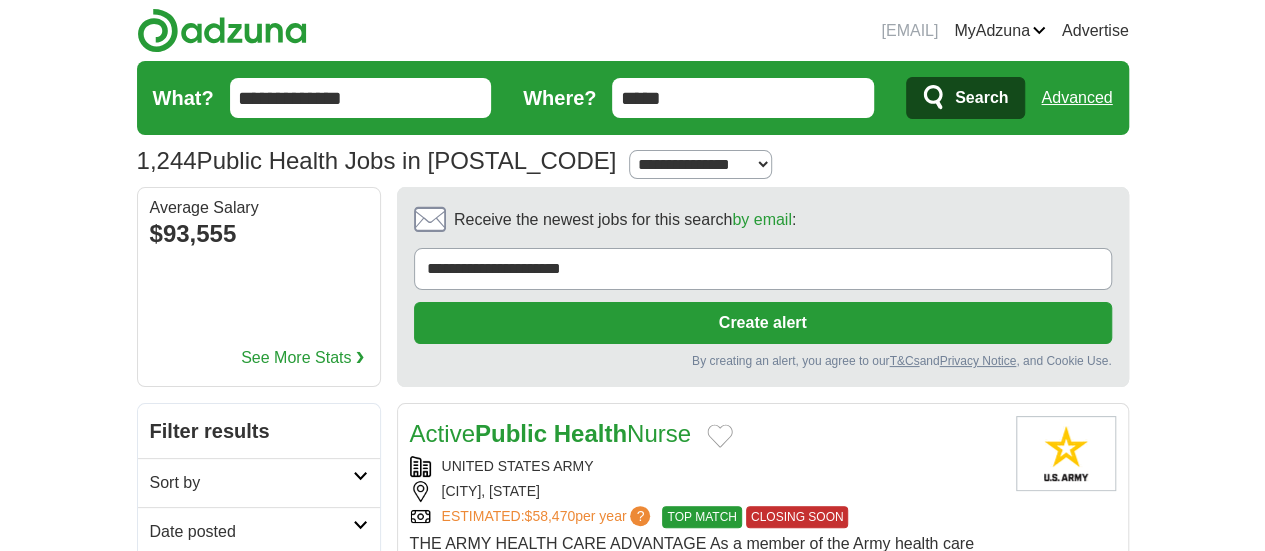 click on "Sort by" at bounding box center (259, 482) 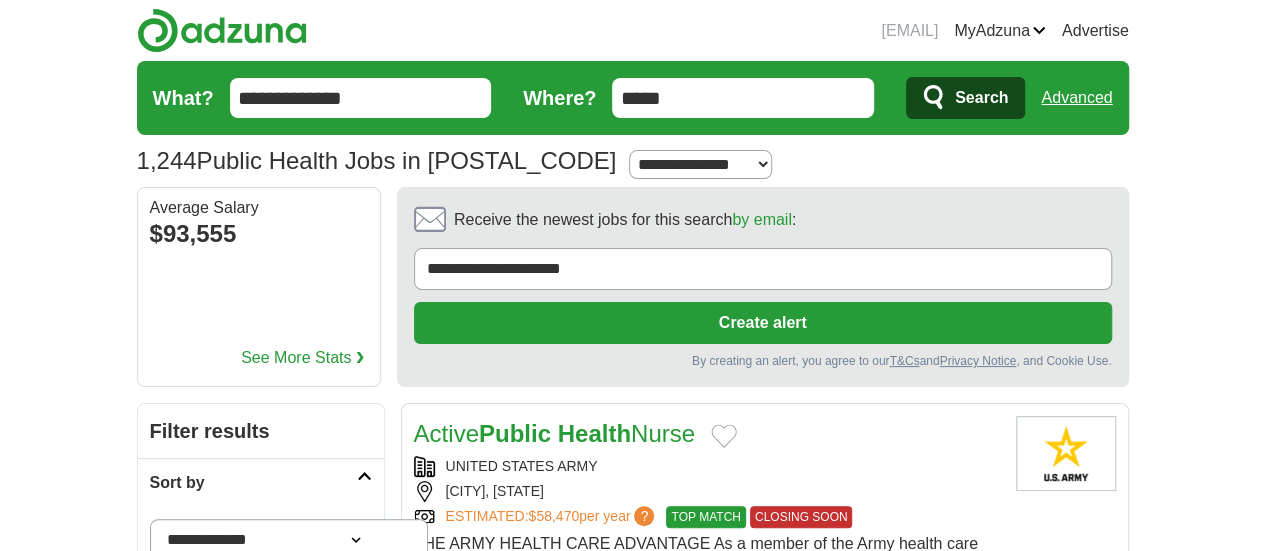 click on "**********" at bounding box center [289, 539] 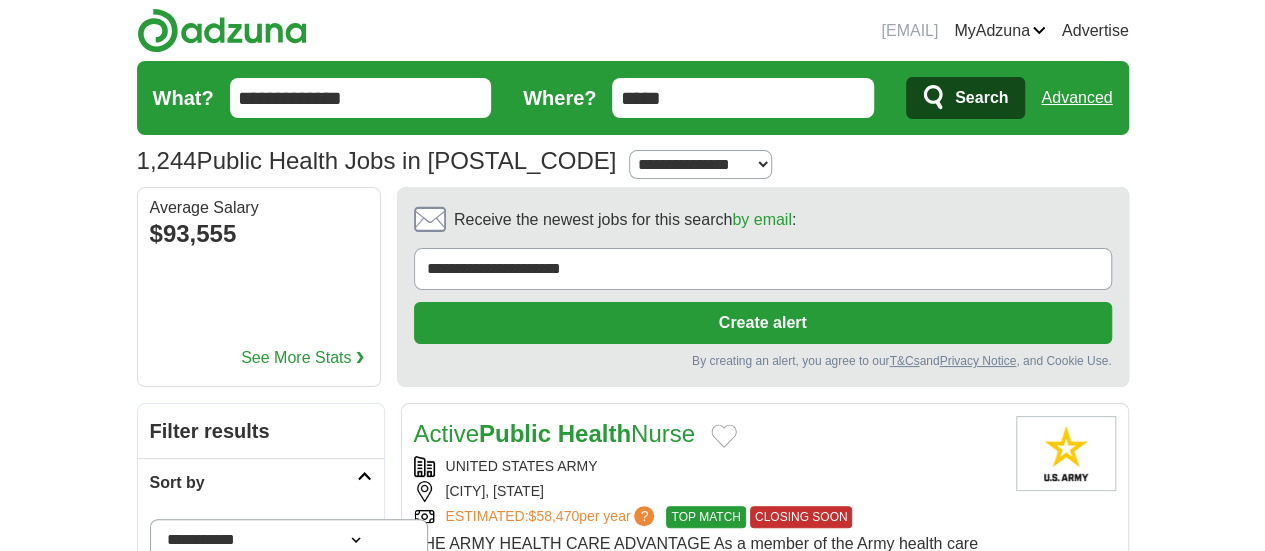 click on "**********" at bounding box center [289, 539] 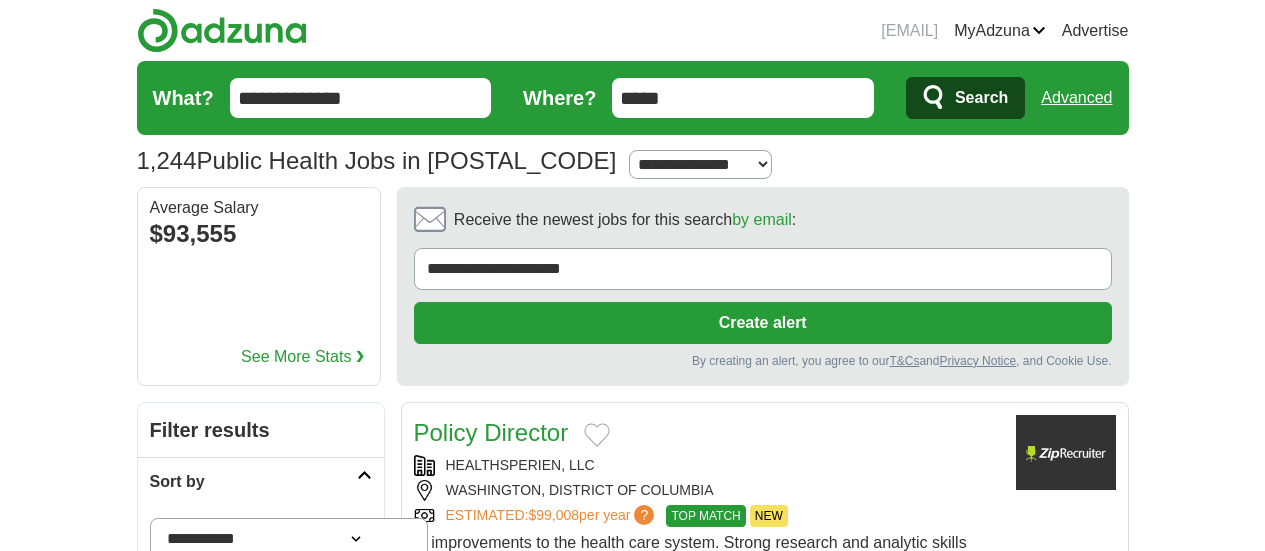 scroll, scrollTop: 0, scrollLeft: 0, axis: both 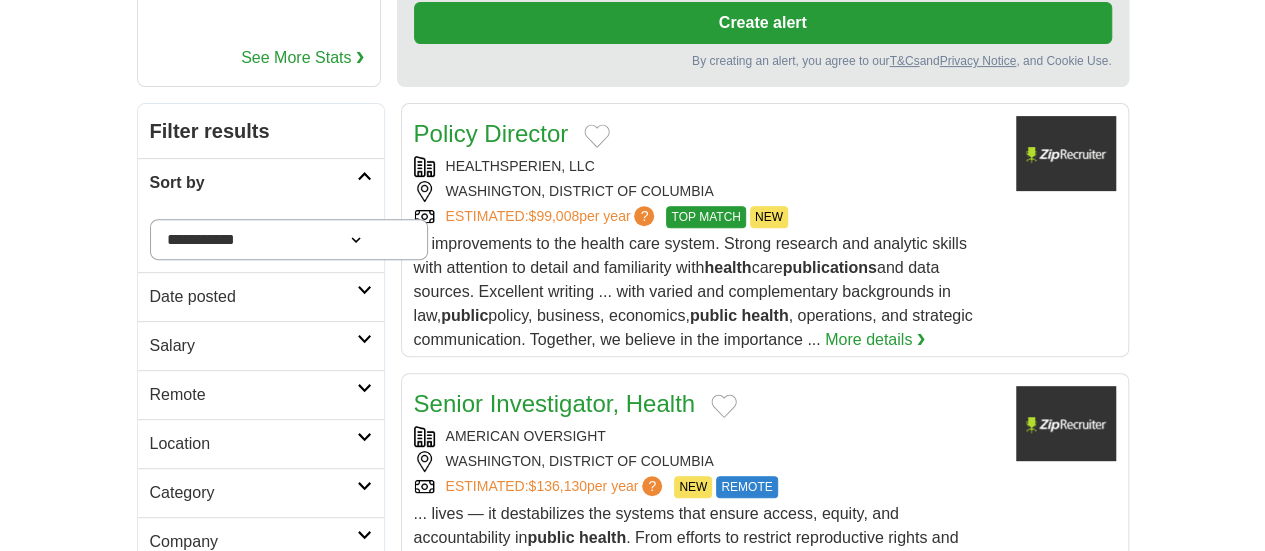 click at bounding box center (364, 290) 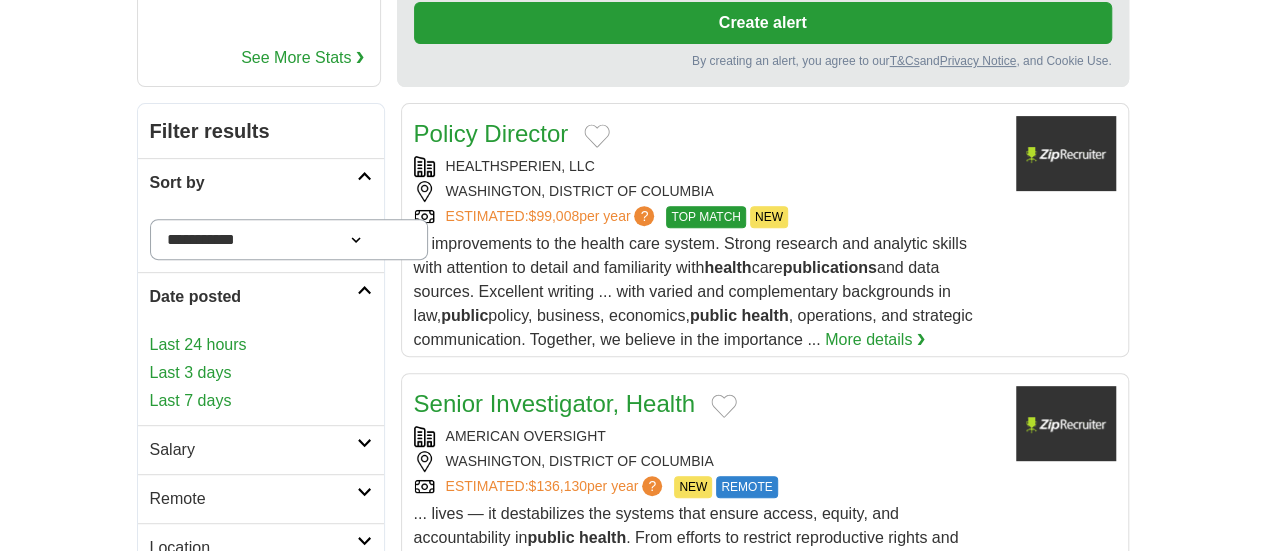 click on "Last 24 hours" at bounding box center (261, 345) 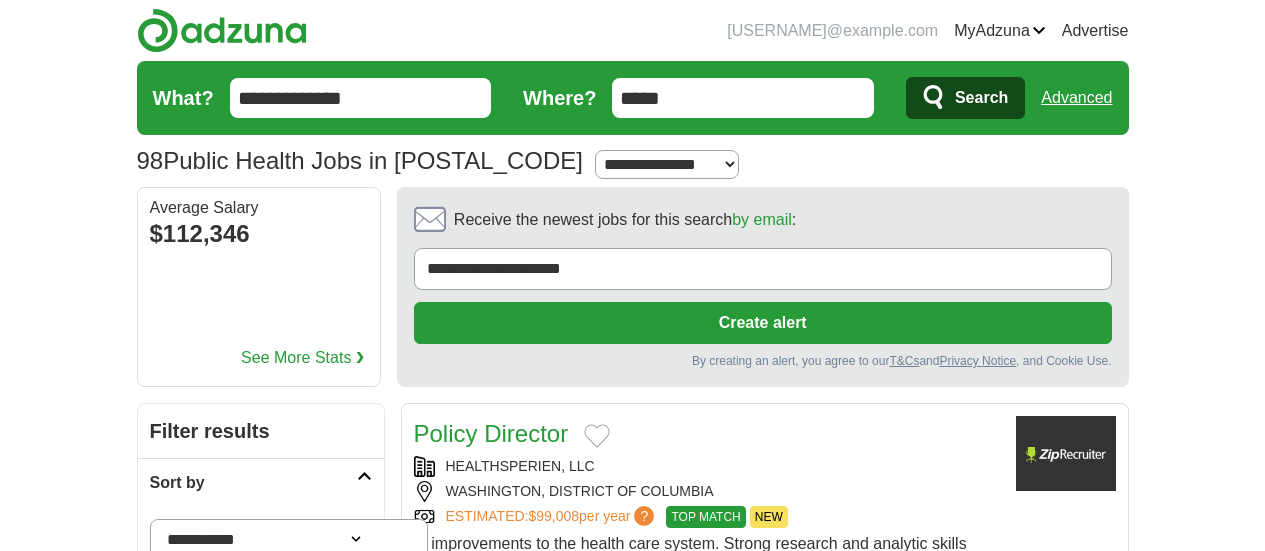 scroll, scrollTop: 0, scrollLeft: 0, axis: both 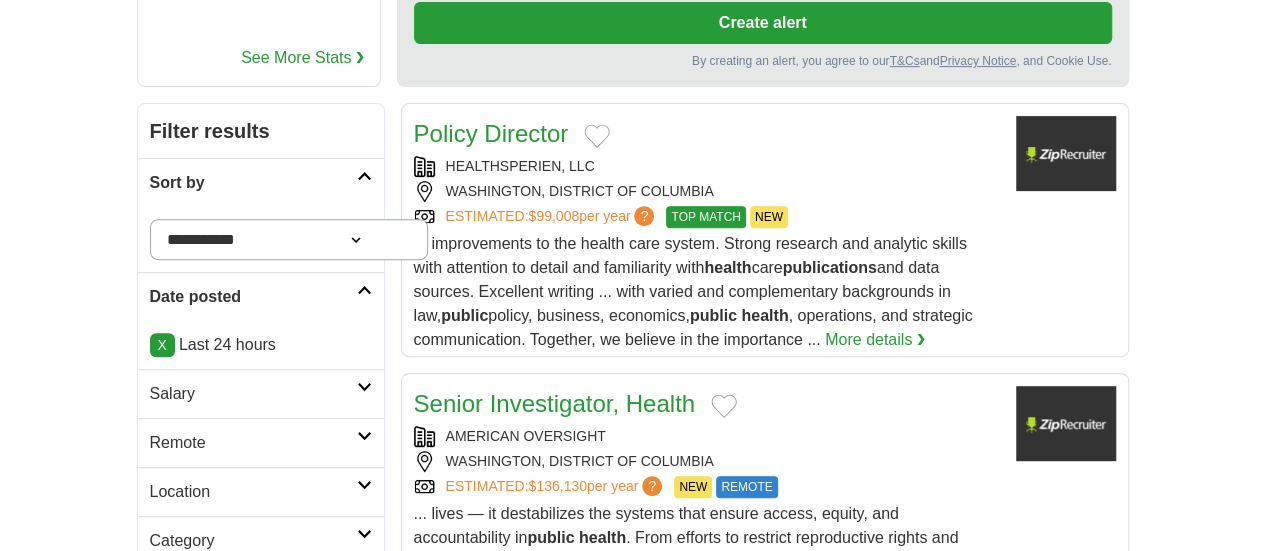 click at bounding box center [364, 485] 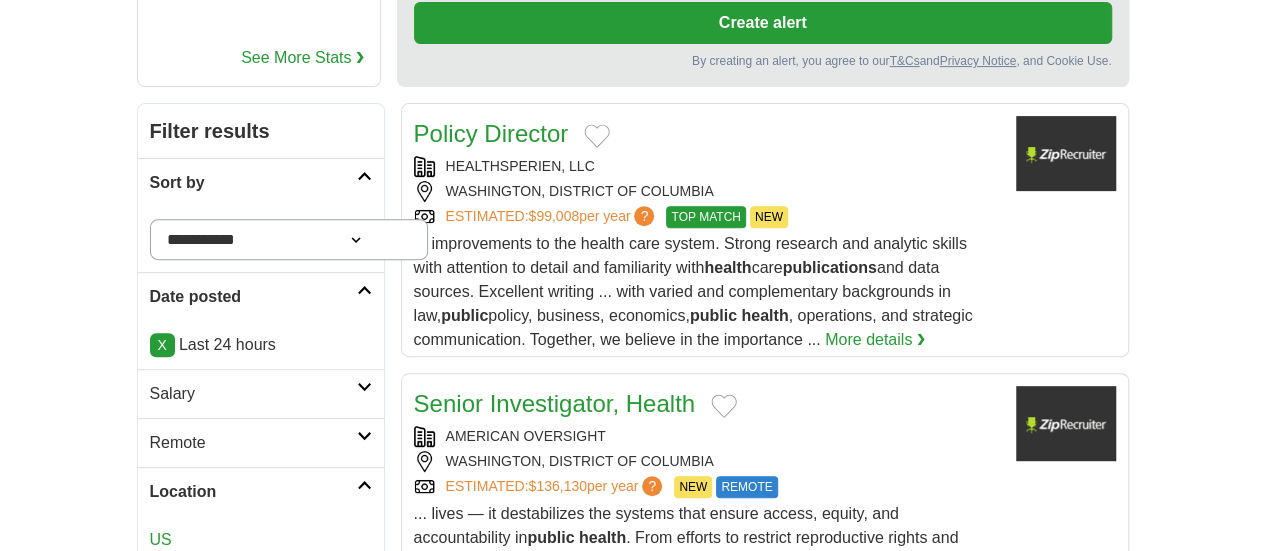 click at bounding box center [364, 485] 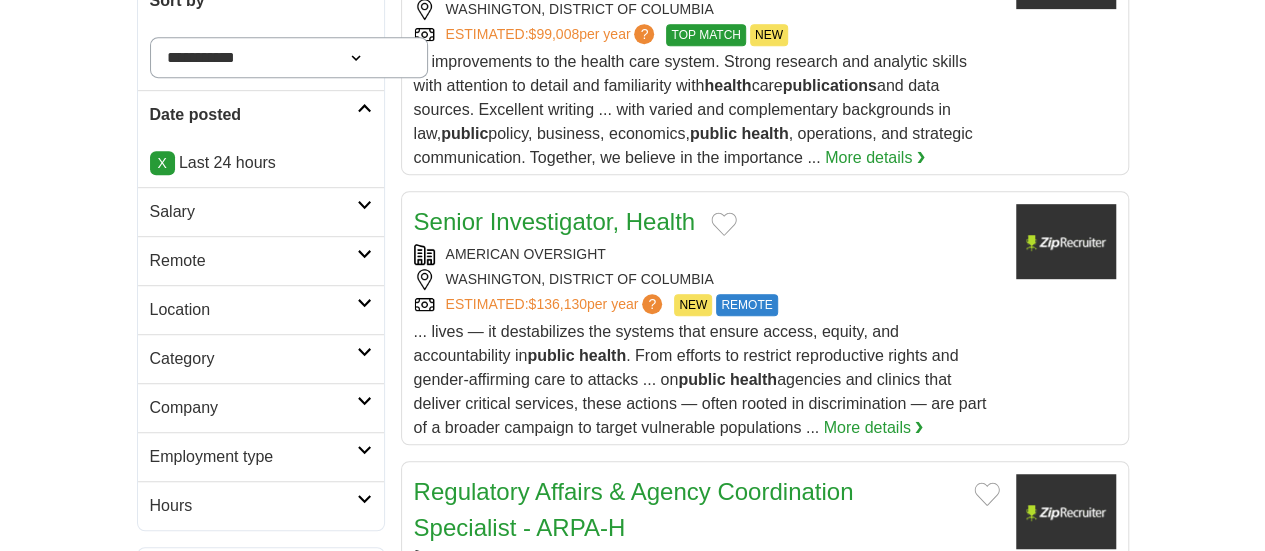 scroll, scrollTop: 500, scrollLeft: 0, axis: vertical 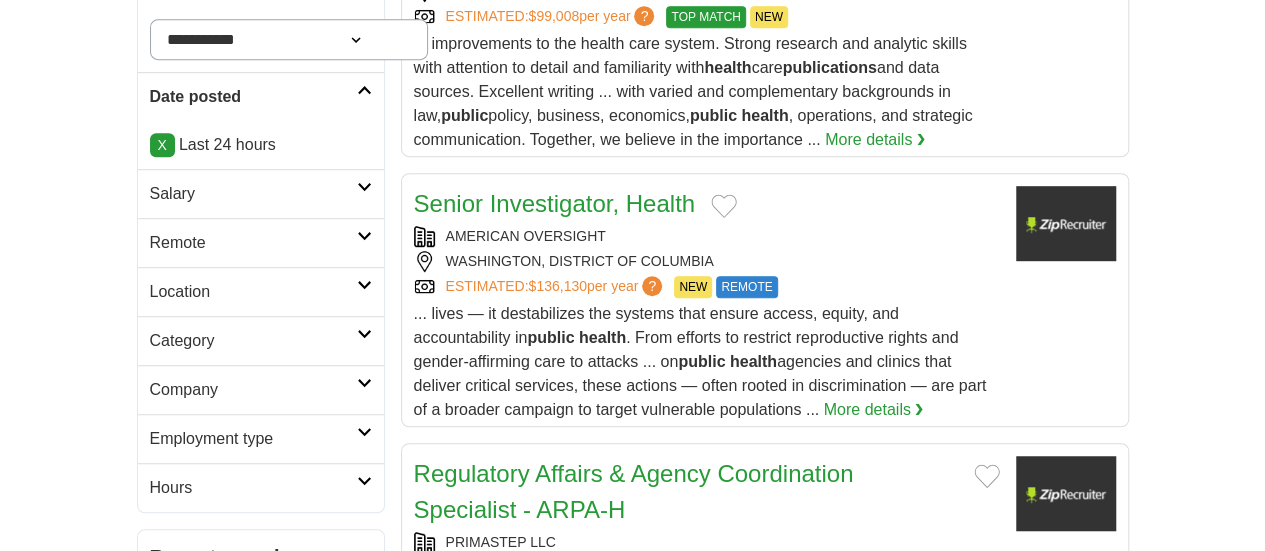 click on "Category" at bounding box center (253, 341) 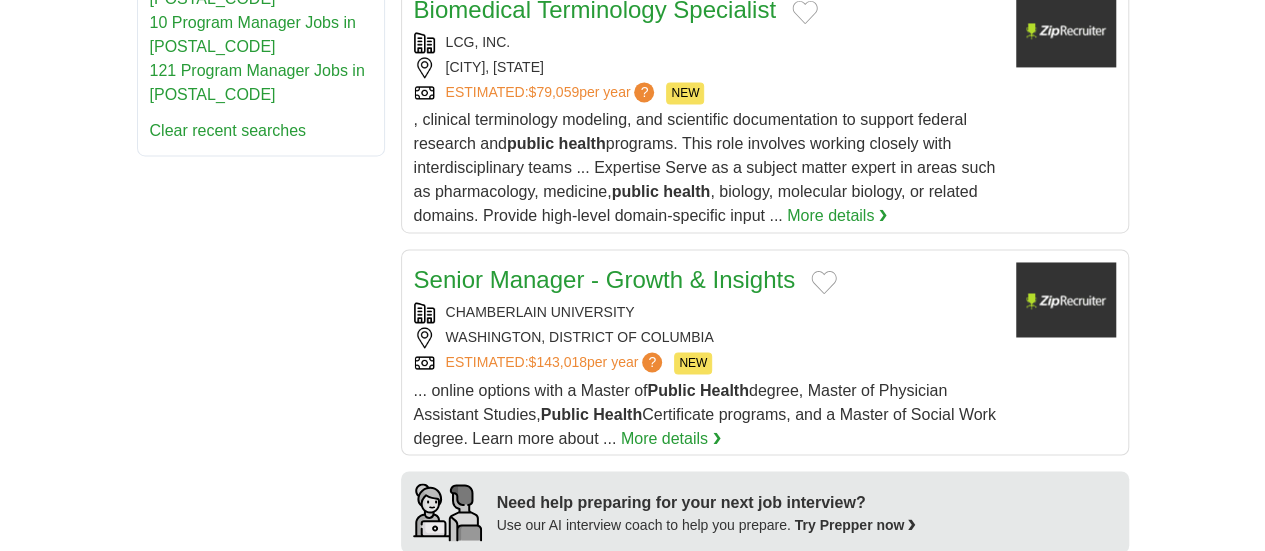 scroll, scrollTop: 1600, scrollLeft: 0, axis: vertical 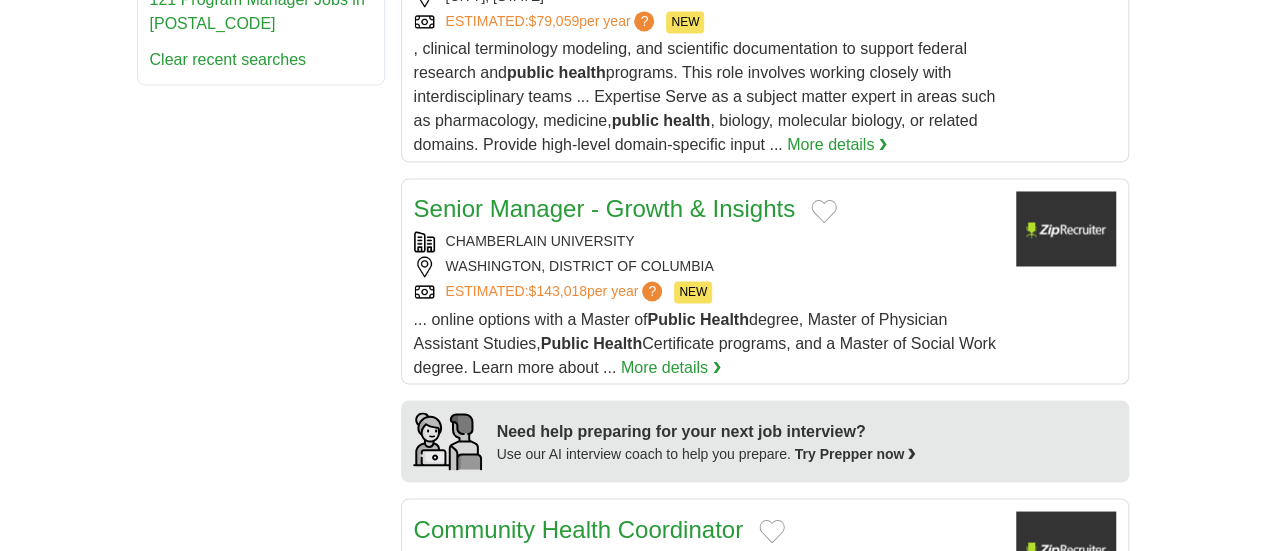 click on "UNITY HEALTH CARE.
WASHINGTON, DISTRICT OF COLUMBIA
ESTIMATED:
$59,939
per year
?
NEW" at bounding box center (707, 587) 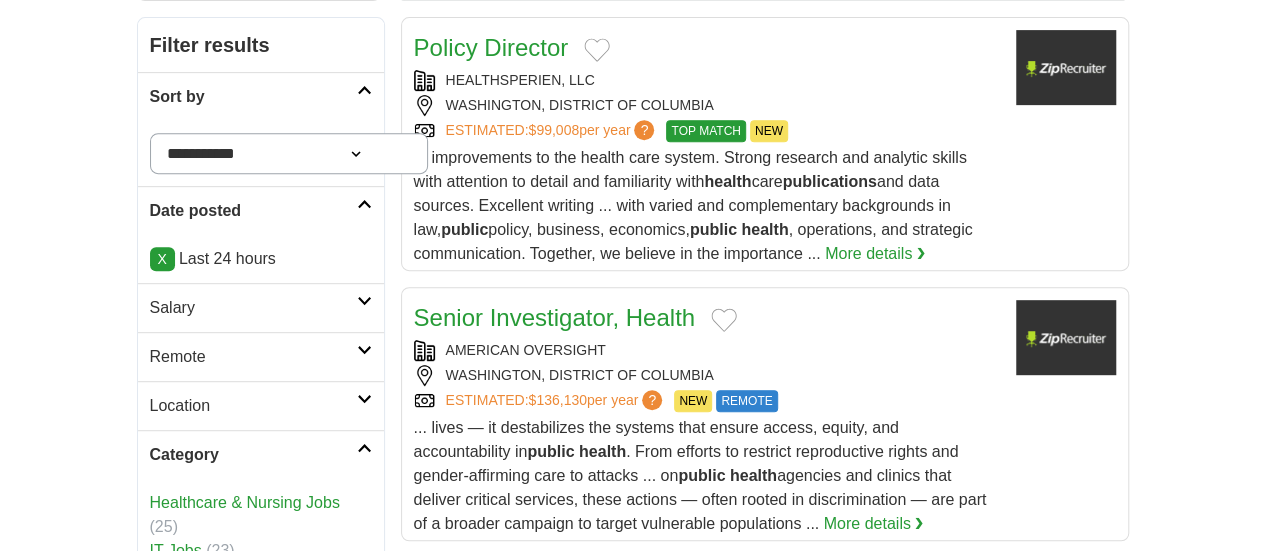 scroll, scrollTop: 0, scrollLeft: 0, axis: both 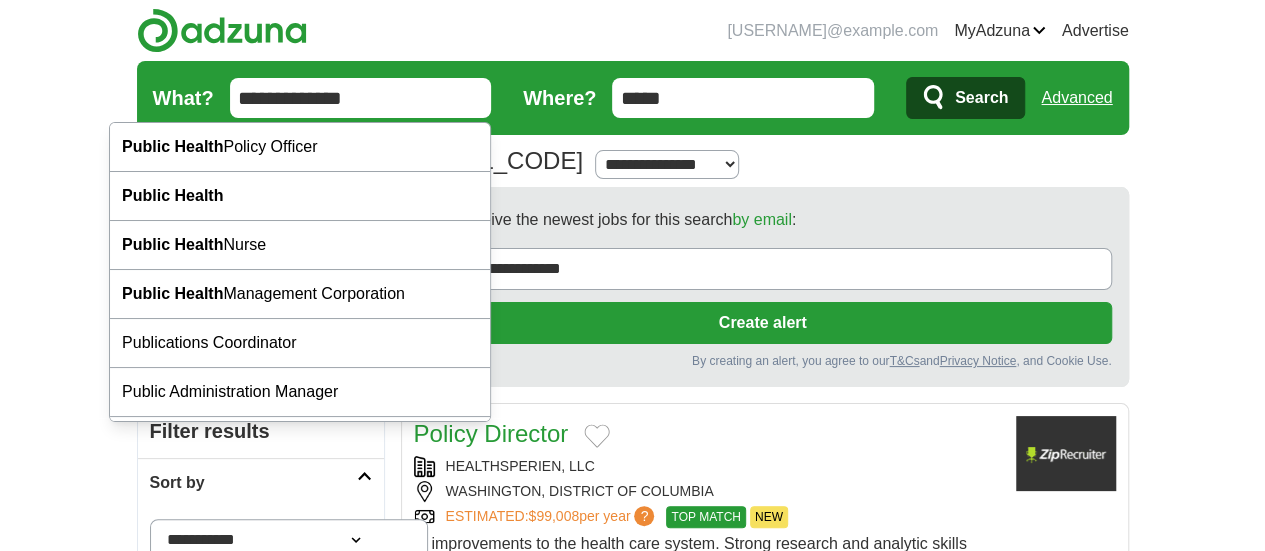 drag, startPoint x: 344, startPoint y: 96, endPoint x: 18, endPoint y: 73, distance: 326.81033 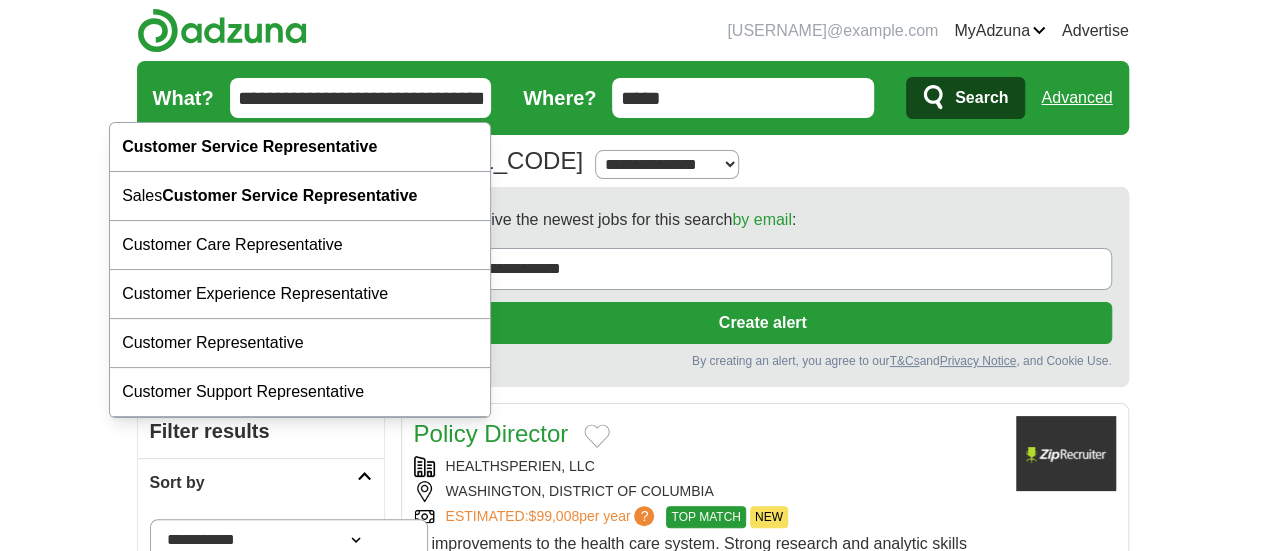type on "**********" 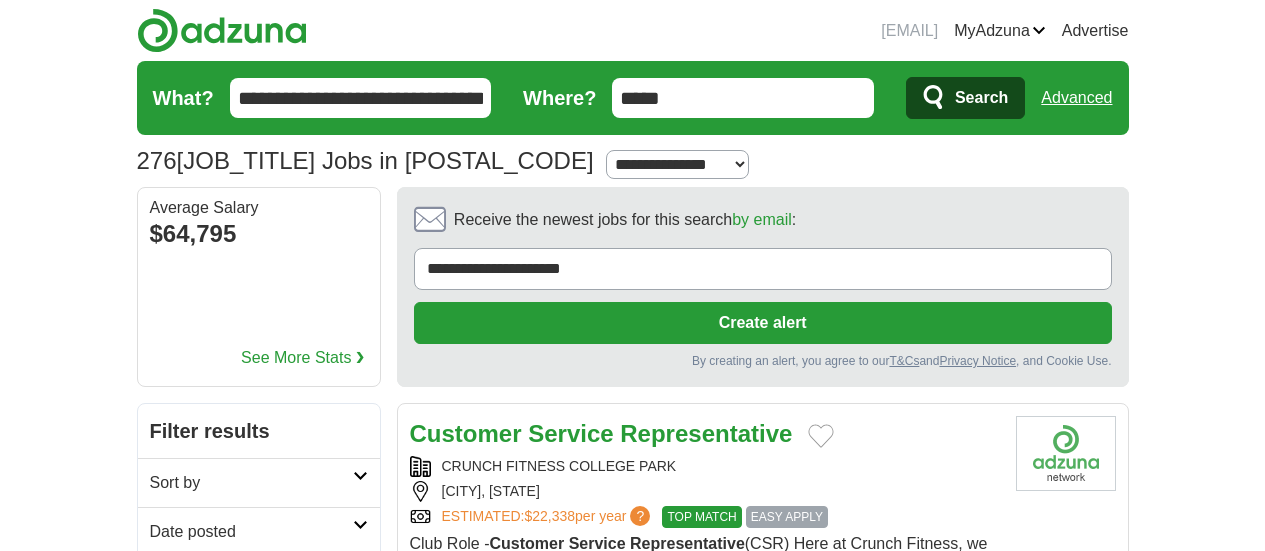 scroll, scrollTop: 0, scrollLeft: 0, axis: both 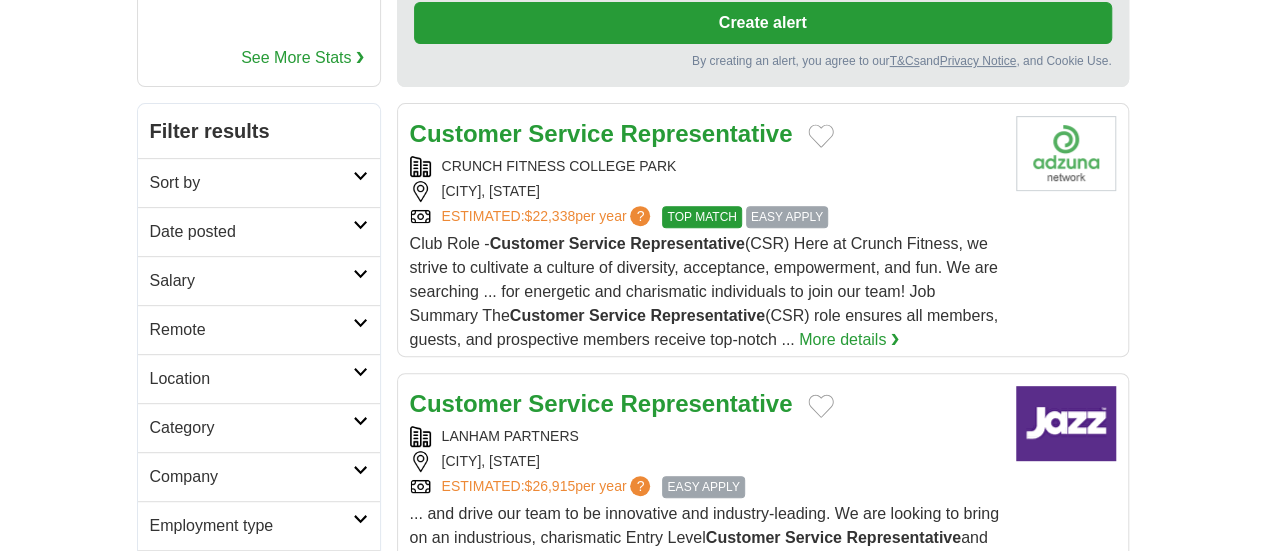 click on "Sort by" at bounding box center (251, 183) 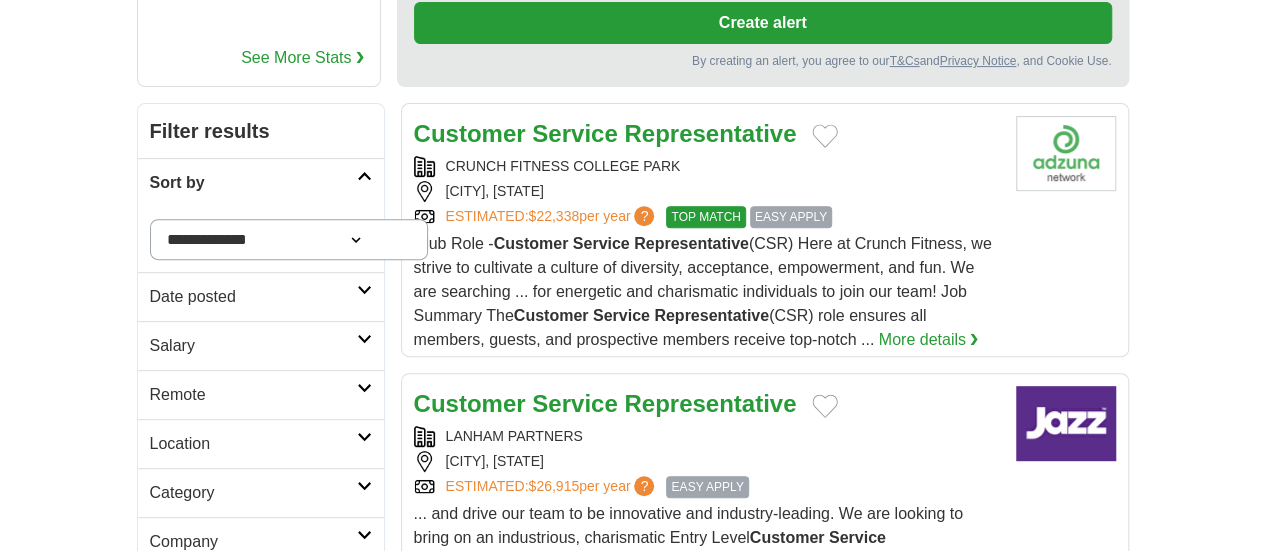 click on "Date posted" at bounding box center [253, 297] 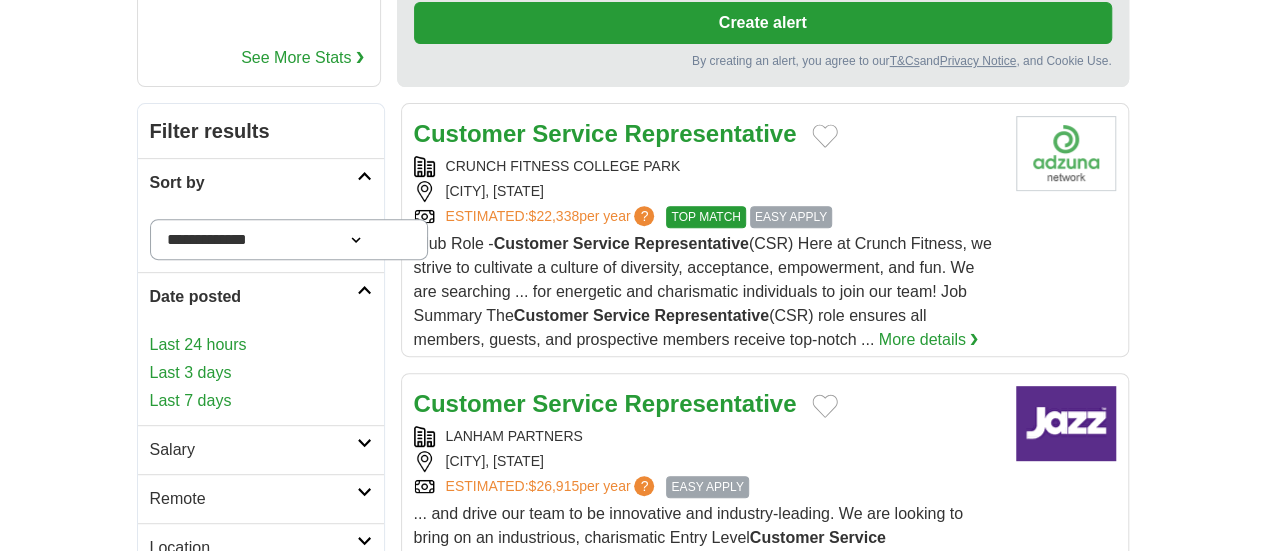 click on "Last 24 hours" at bounding box center [261, 345] 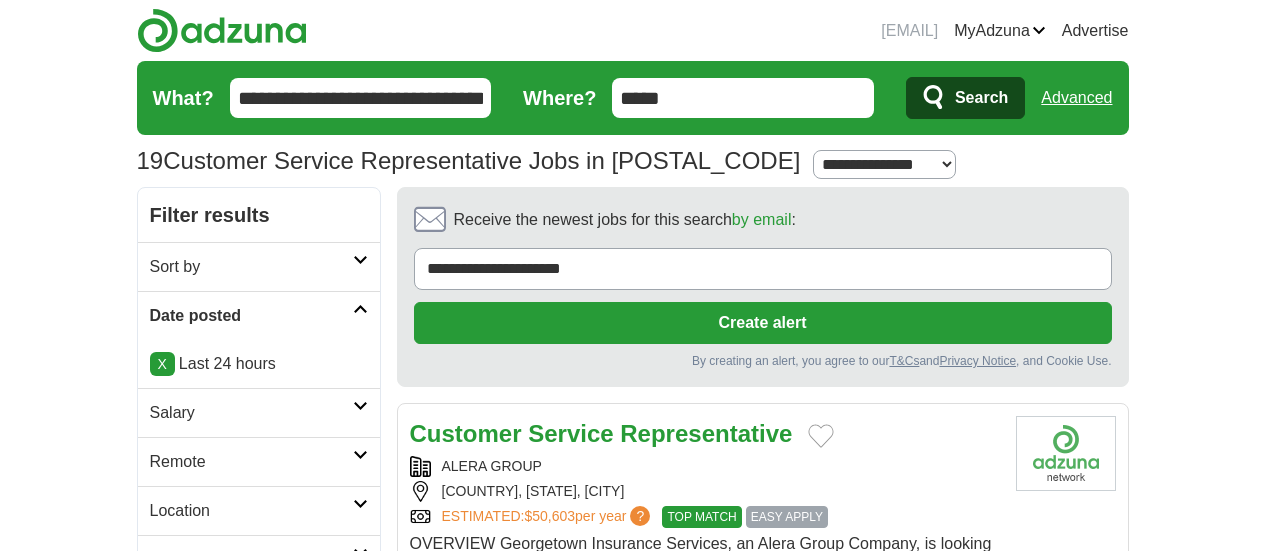 scroll, scrollTop: 0, scrollLeft: 0, axis: both 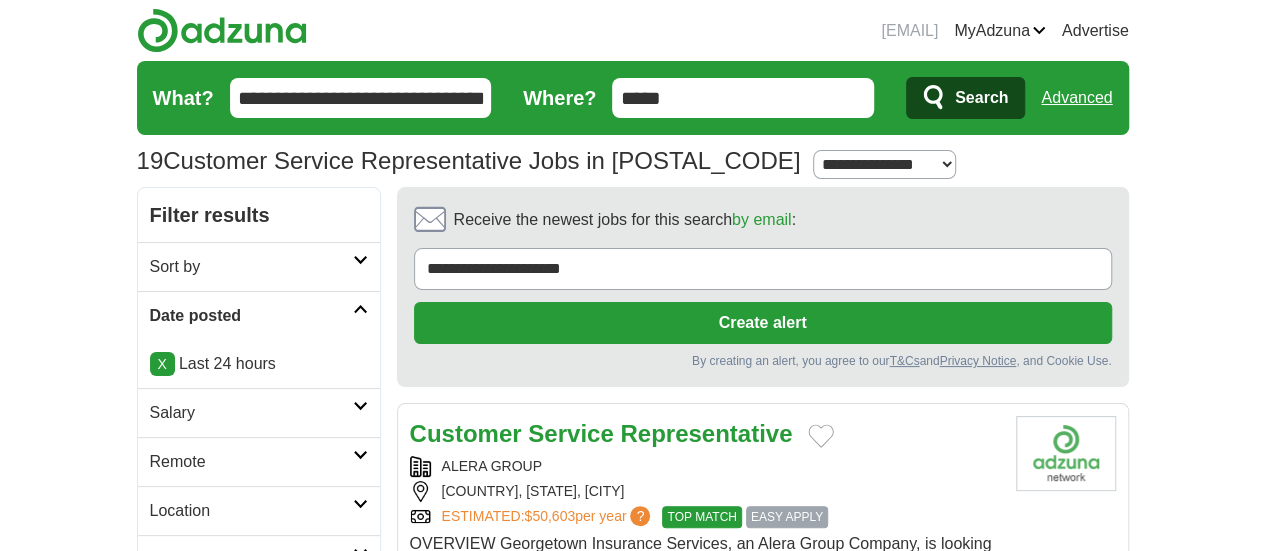 click on "Representative" at bounding box center (706, 433) 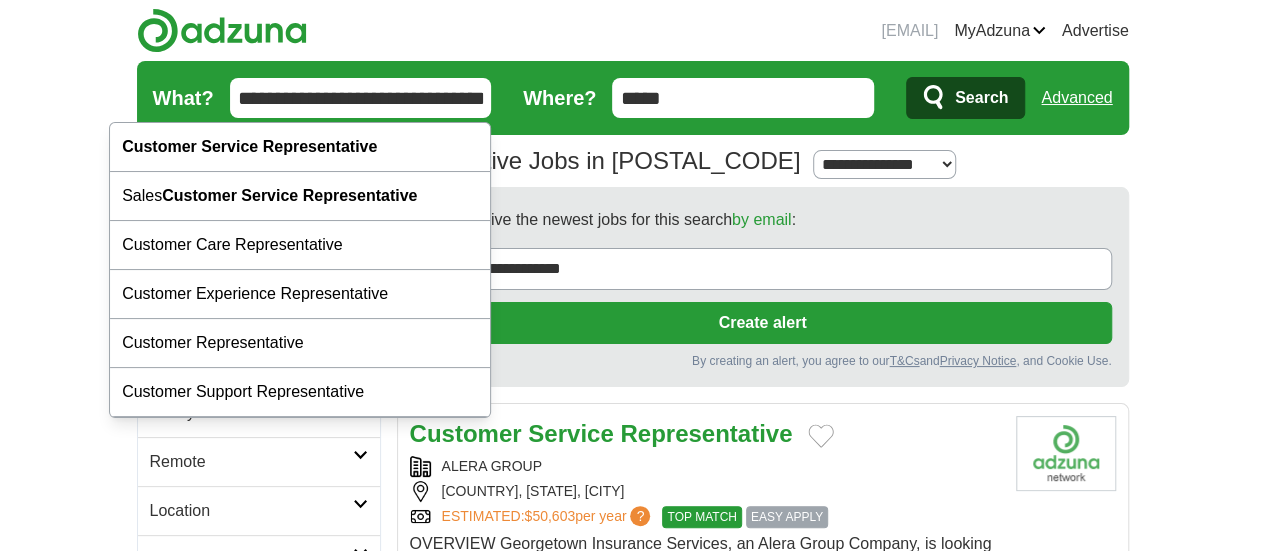 drag, startPoint x: 424, startPoint y: 98, endPoint x: -74, endPoint y: 152, distance: 500.91916 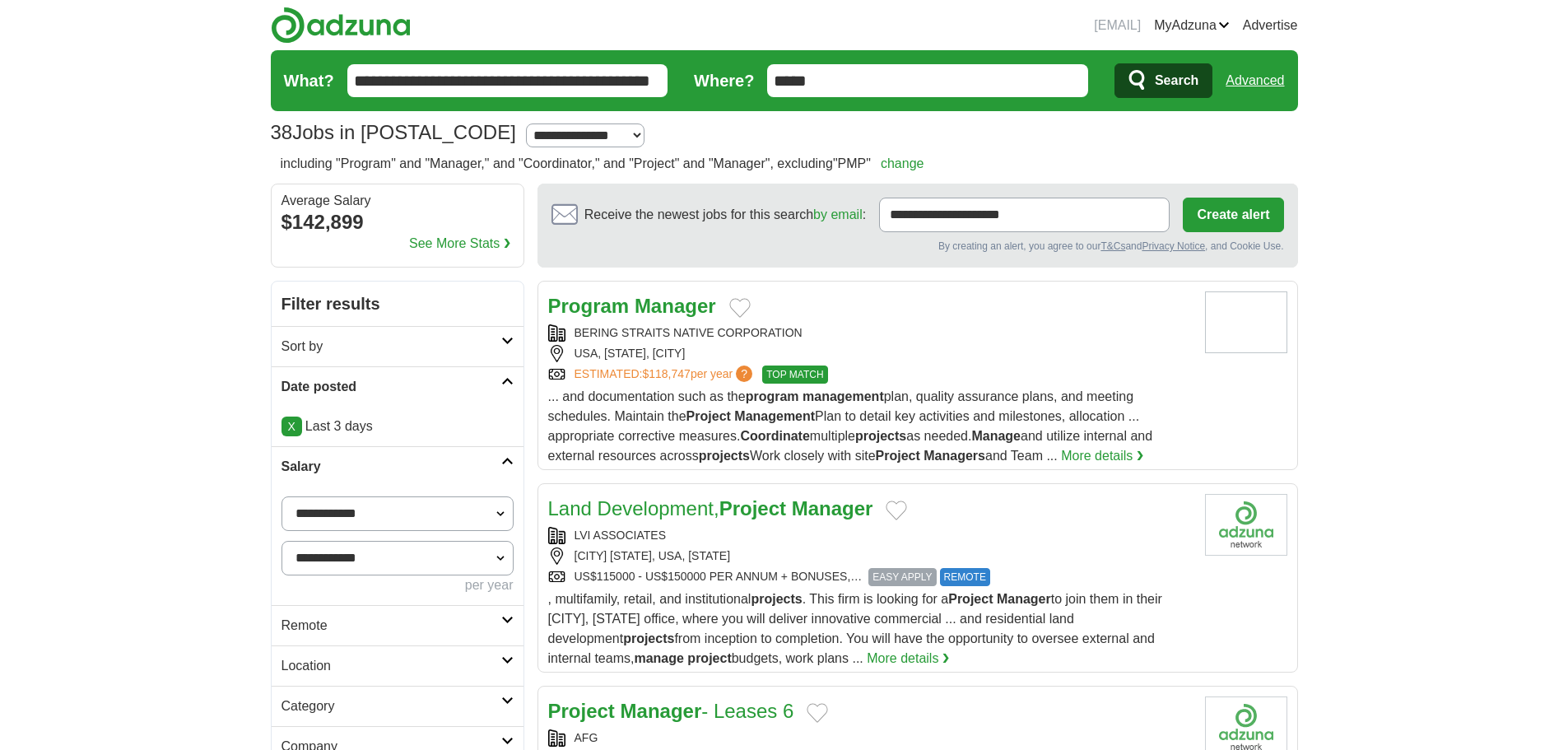 scroll, scrollTop: 0, scrollLeft: 0, axis: both 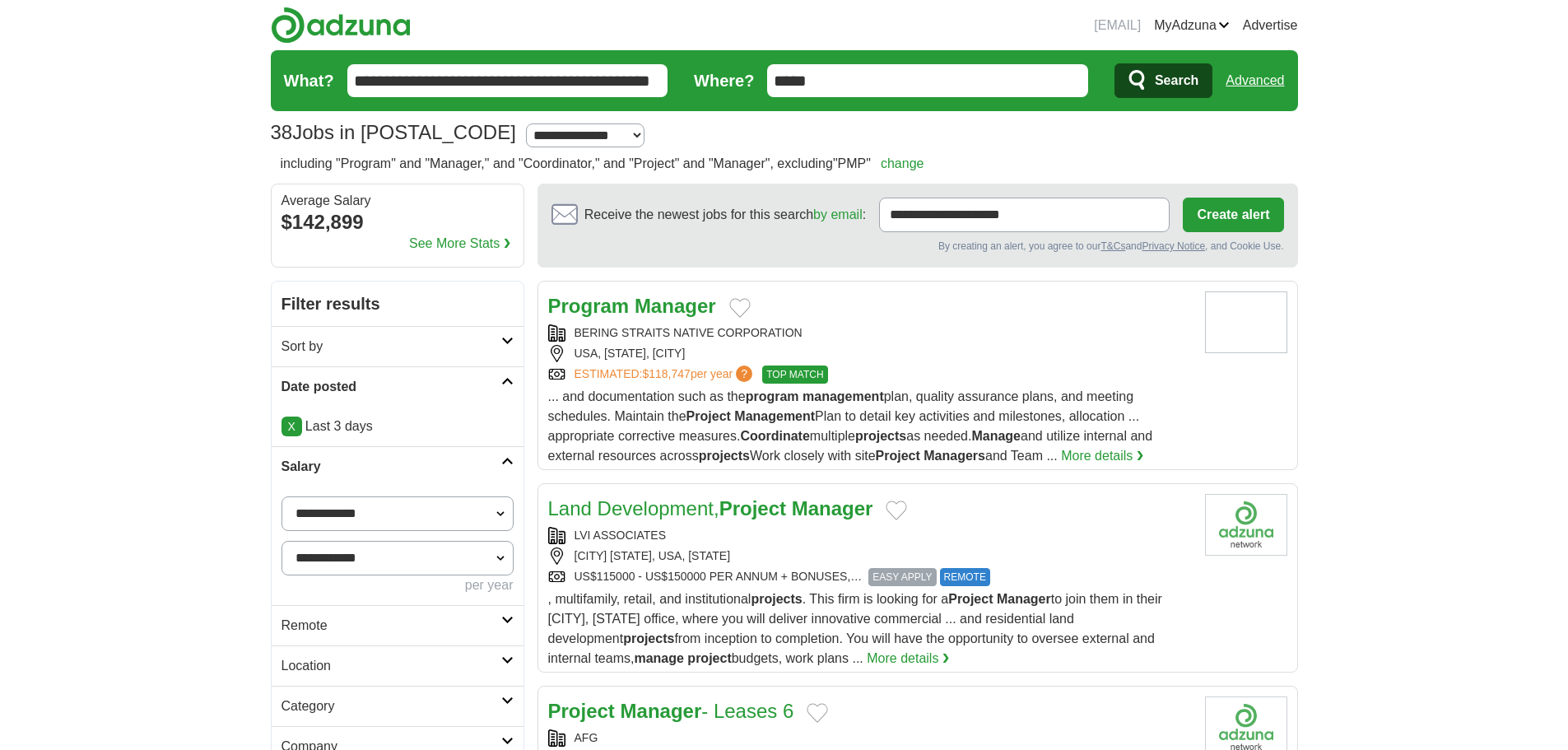 click on "Manager" at bounding box center (675, 305) 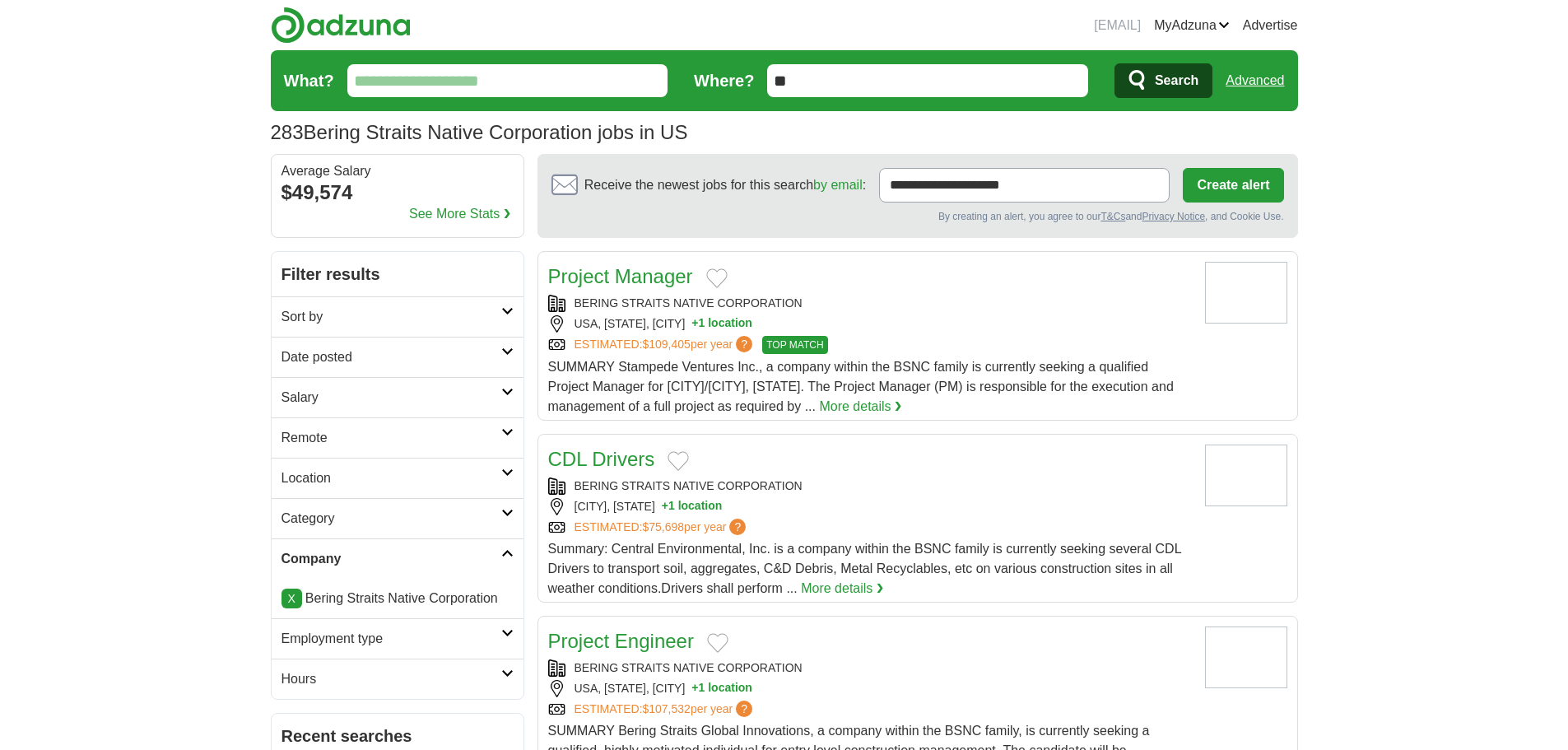 scroll, scrollTop: 0, scrollLeft: 0, axis: both 